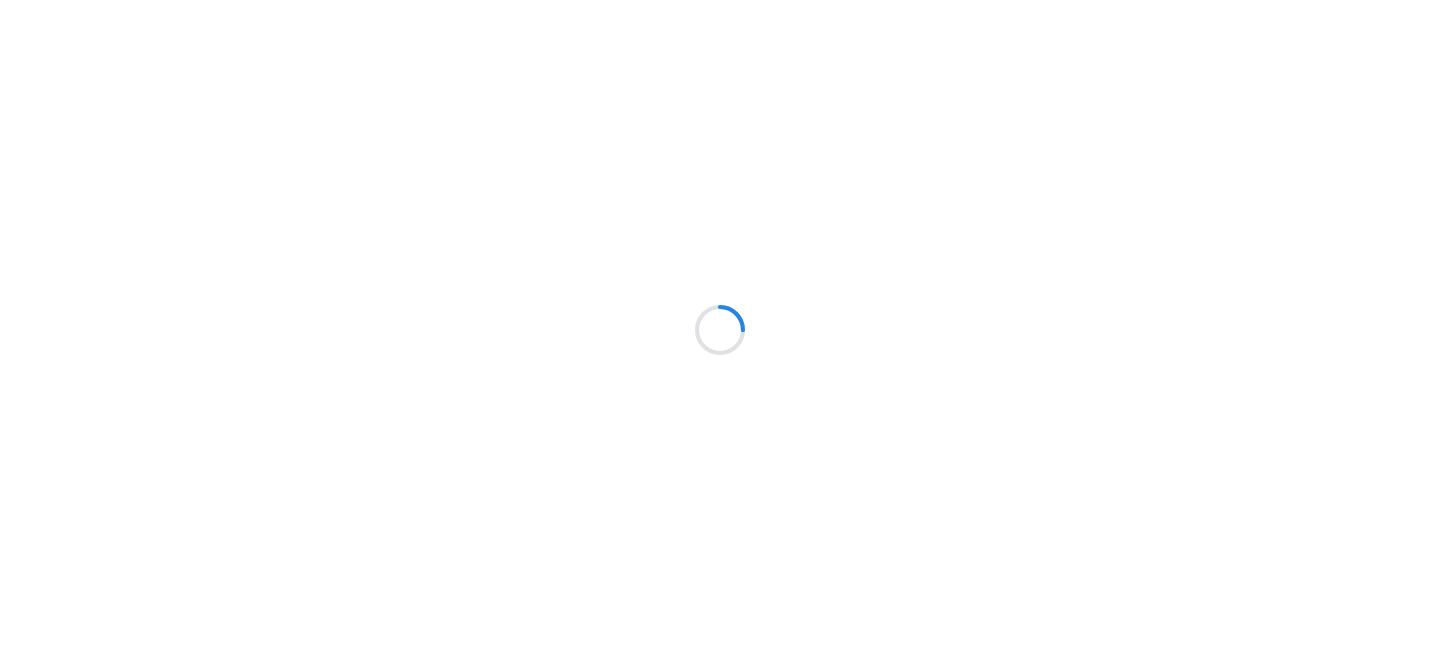 scroll, scrollTop: 0, scrollLeft: 0, axis: both 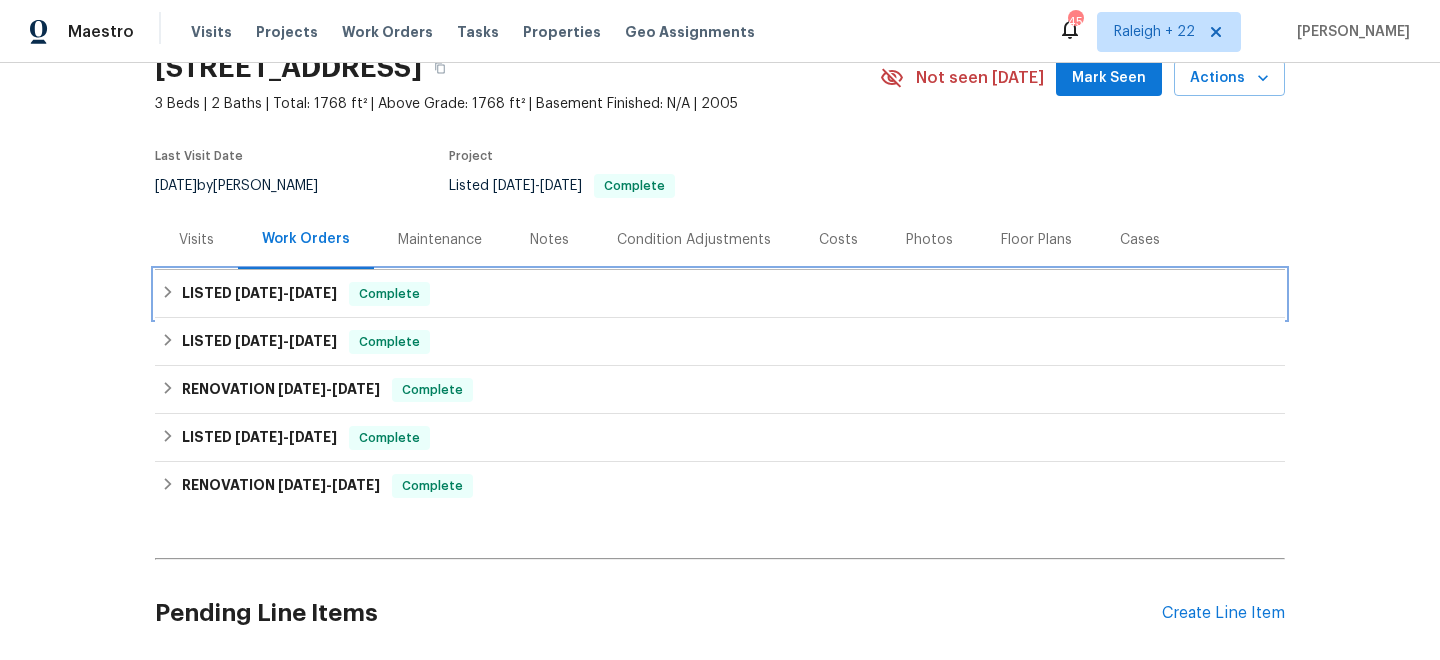 click on "LISTED   6/16/25  -  6/17/25 Complete" at bounding box center [720, 294] 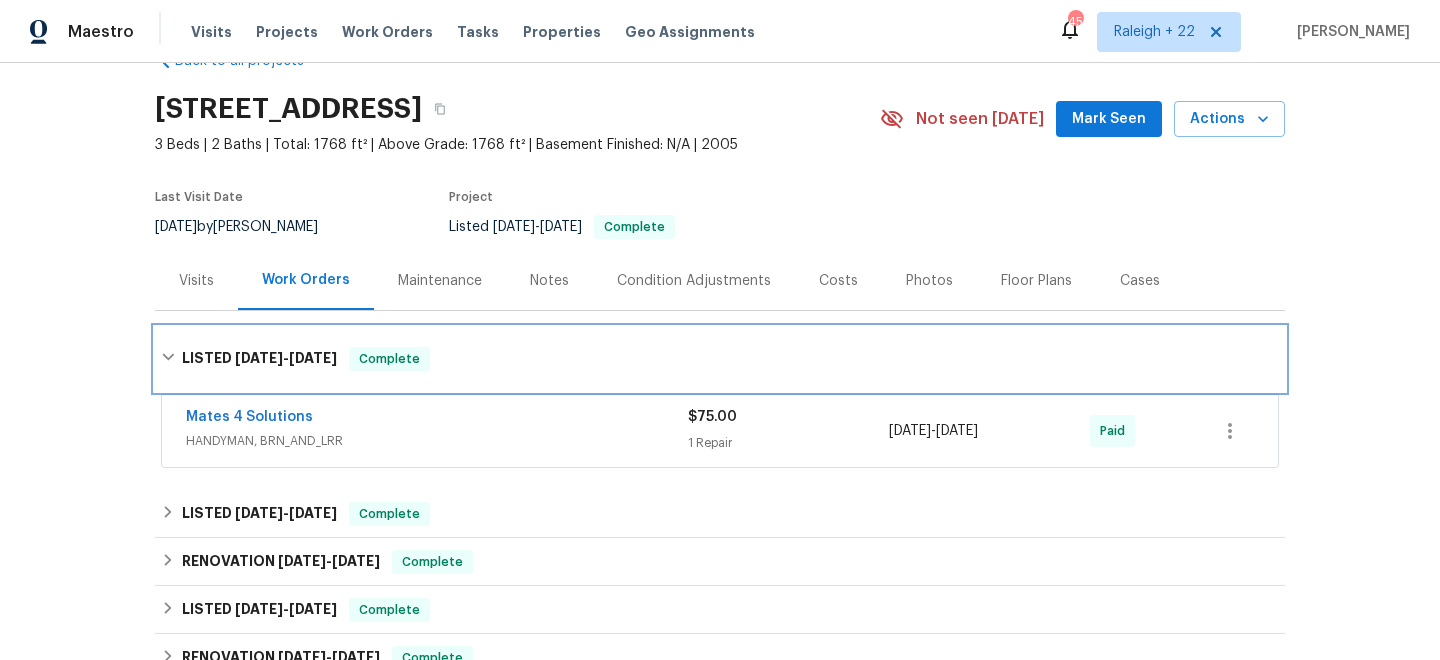 scroll, scrollTop: 40, scrollLeft: 0, axis: vertical 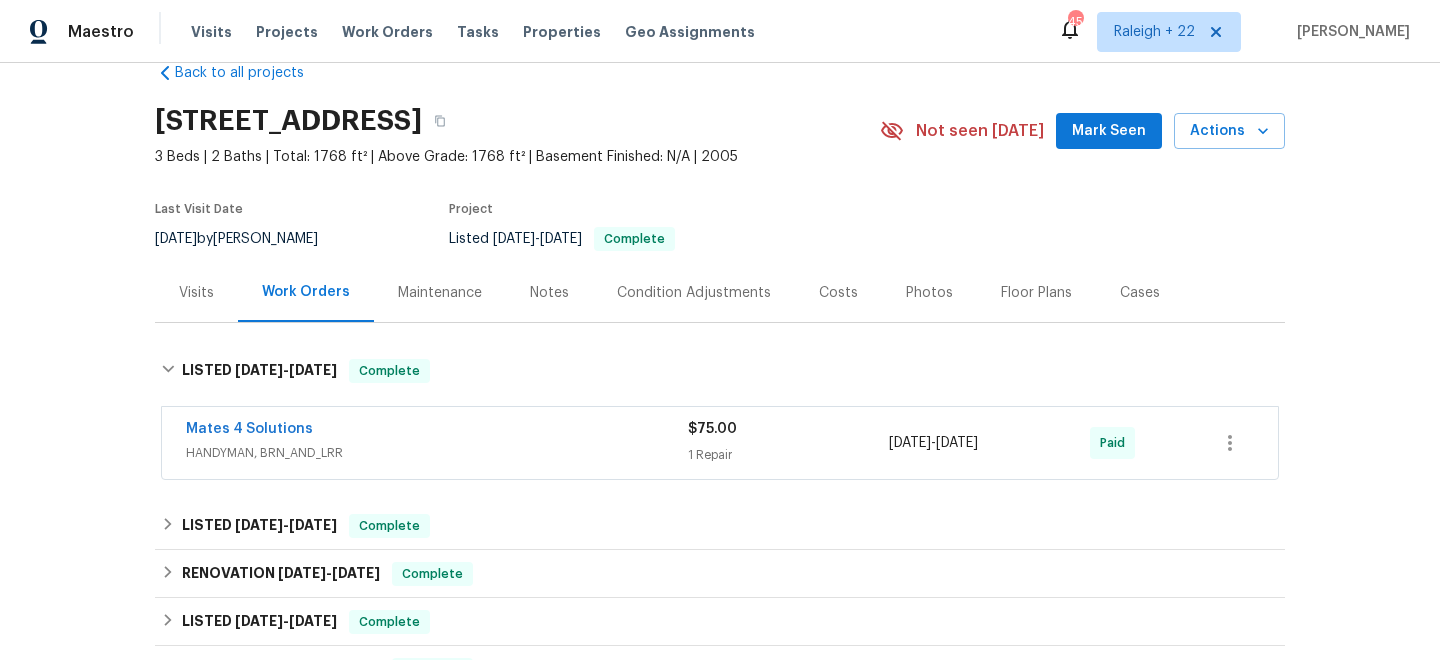 click on "HANDYMAN, BRN_AND_LRR" at bounding box center (437, 453) 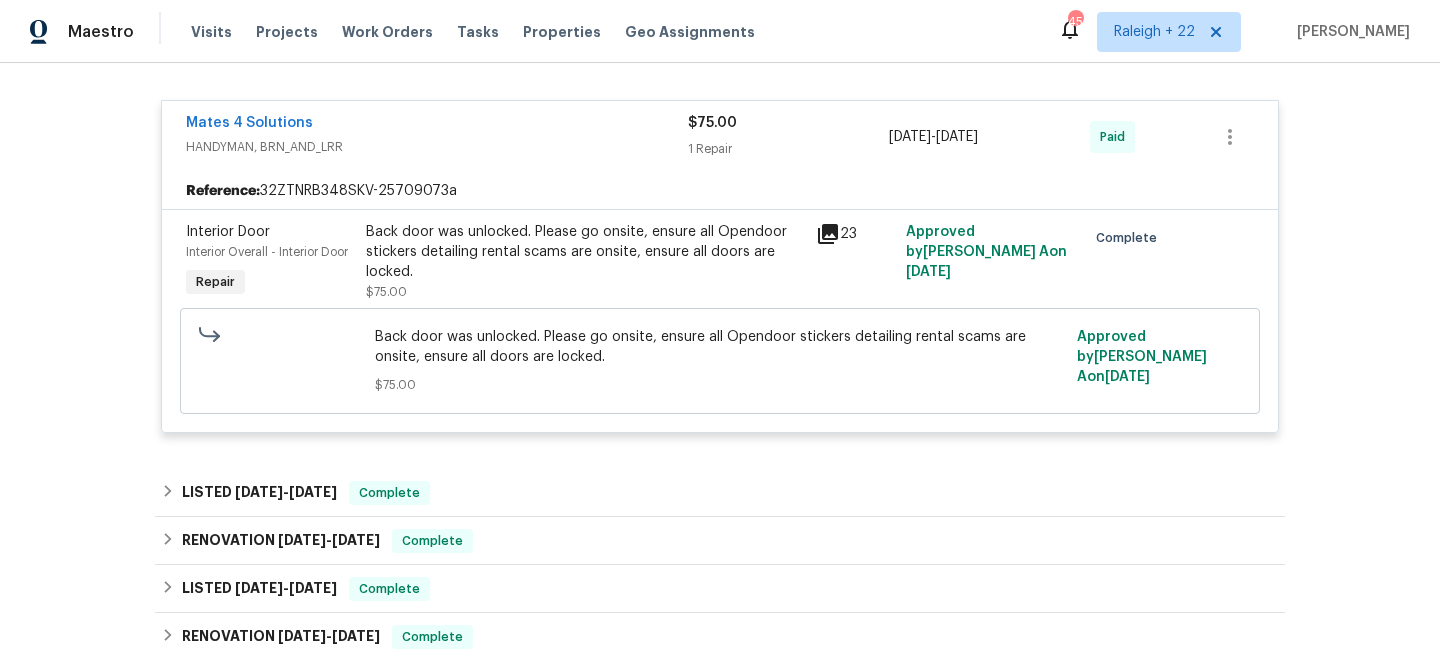 scroll, scrollTop: 428, scrollLeft: 0, axis: vertical 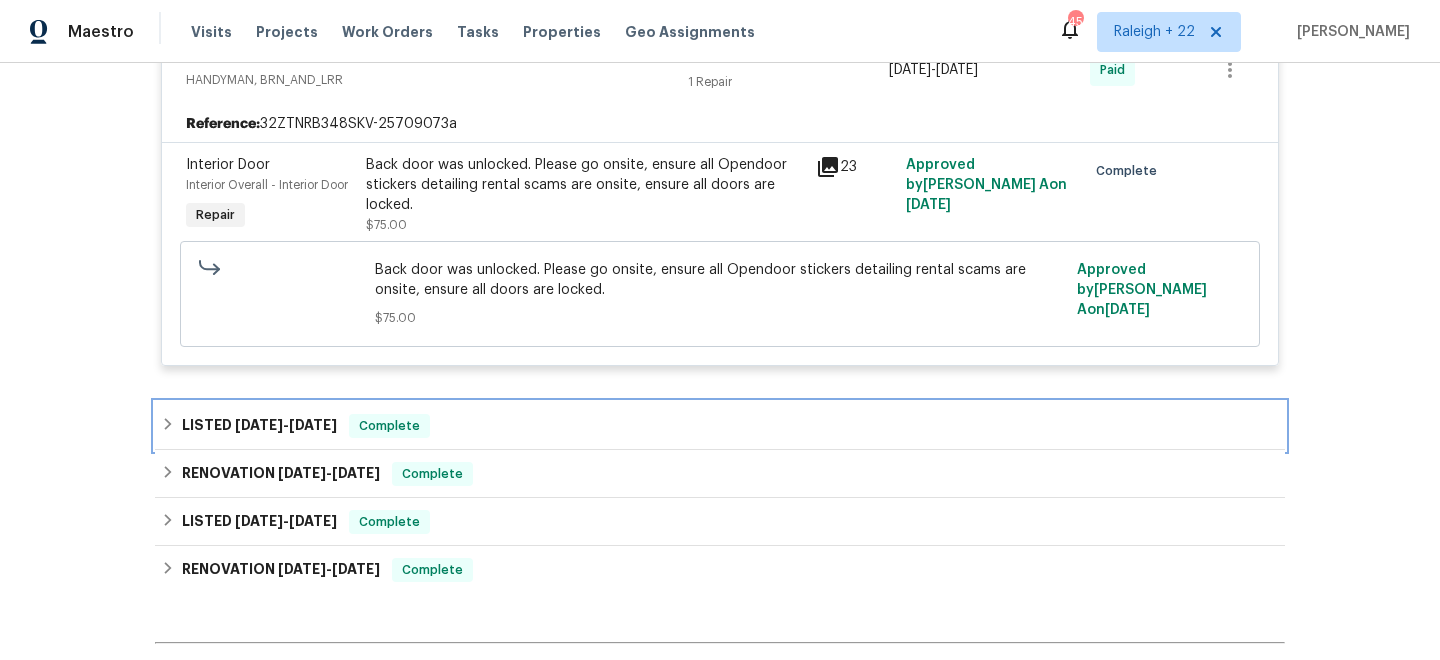 click on "LISTED   5/27/25  -  6/2/25 Complete" at bounding box center (720, 426) 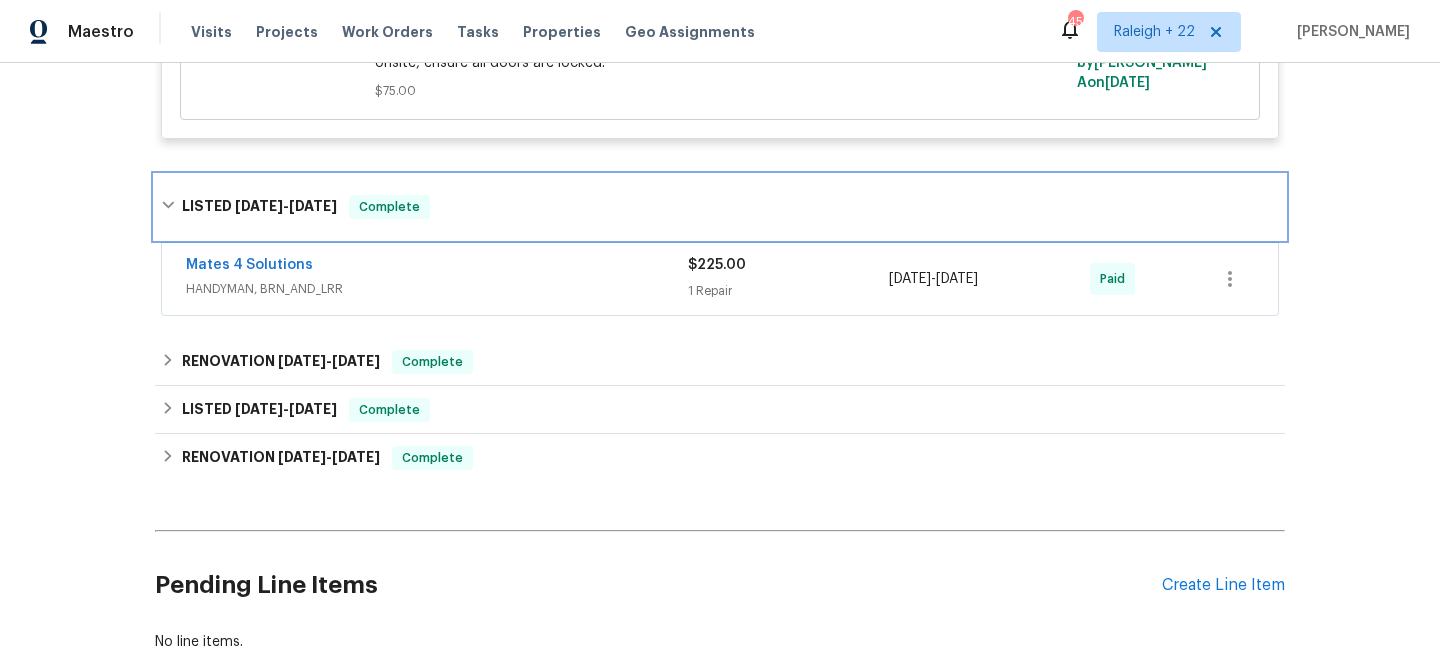 scroll, scrollTop: 677, scrollLeft: 0, axis: vertical 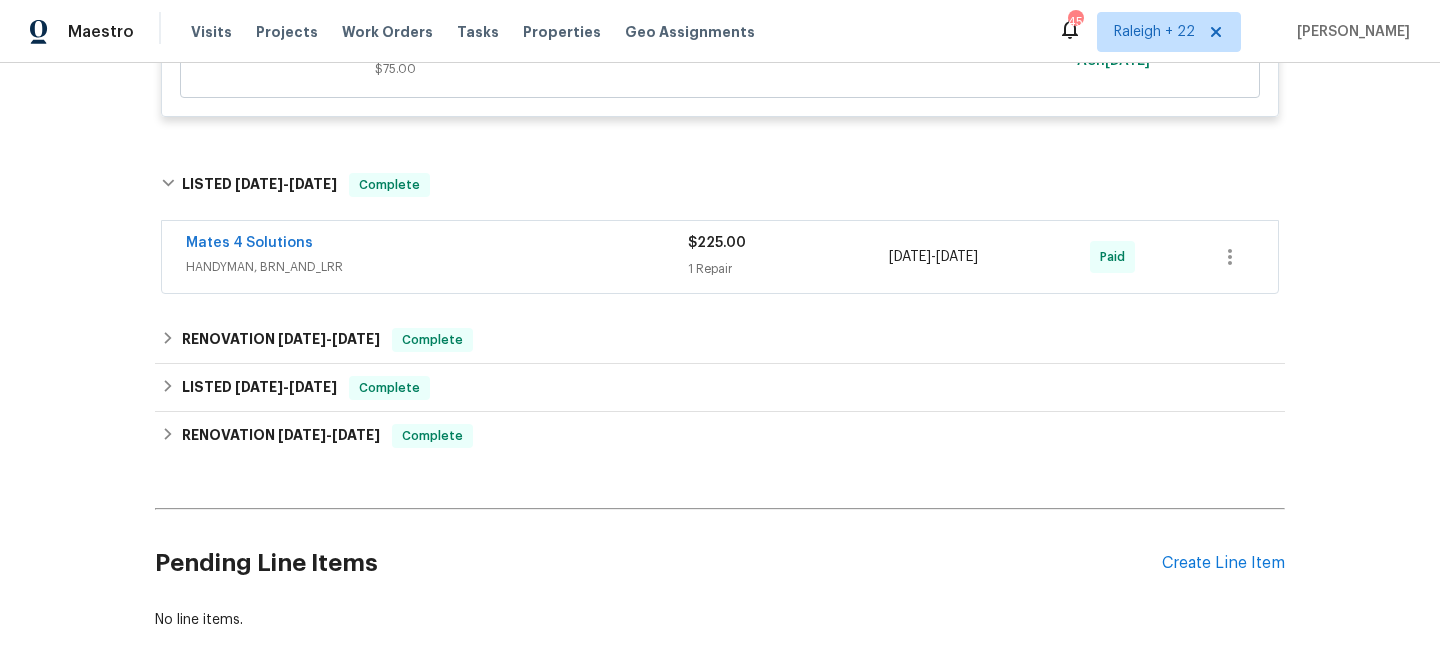 click on "HANDYMAN, BRN_AND_LRR" at bounding box center (437, 267) 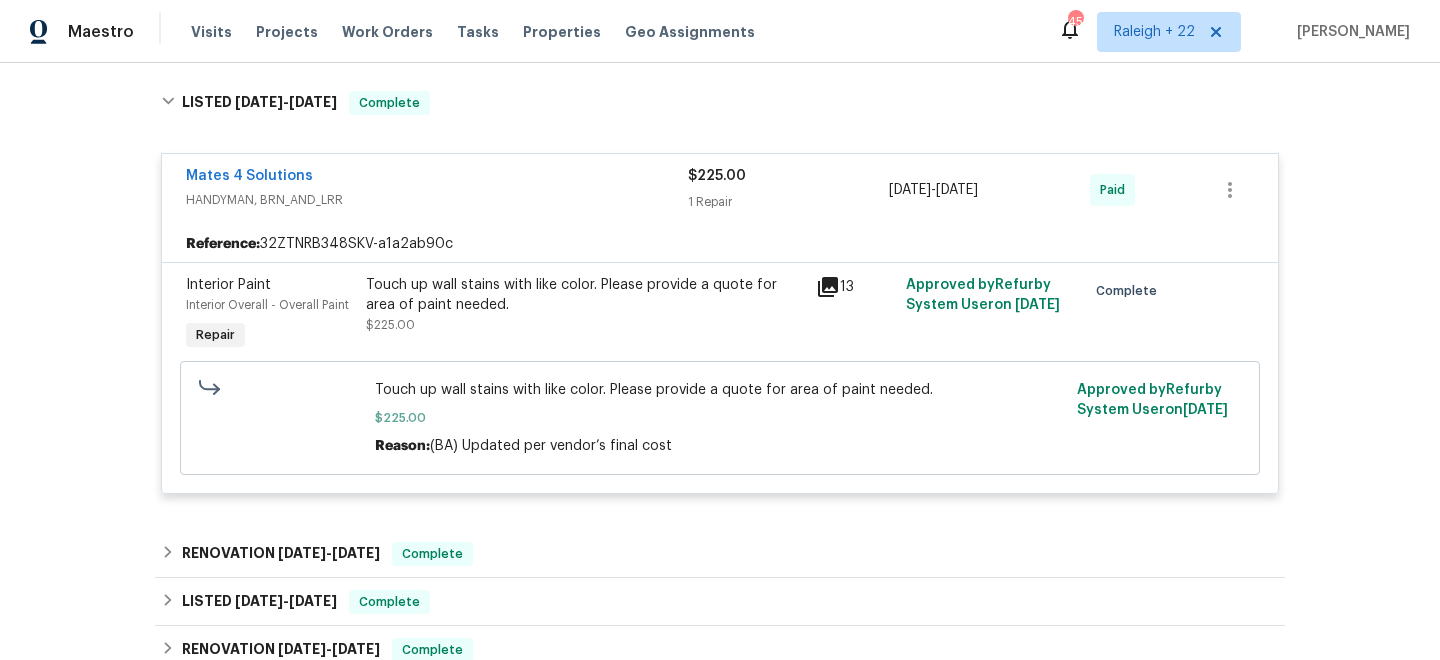 scroll, scrollTop: 814, scrollLeft: 0, axis: vertical 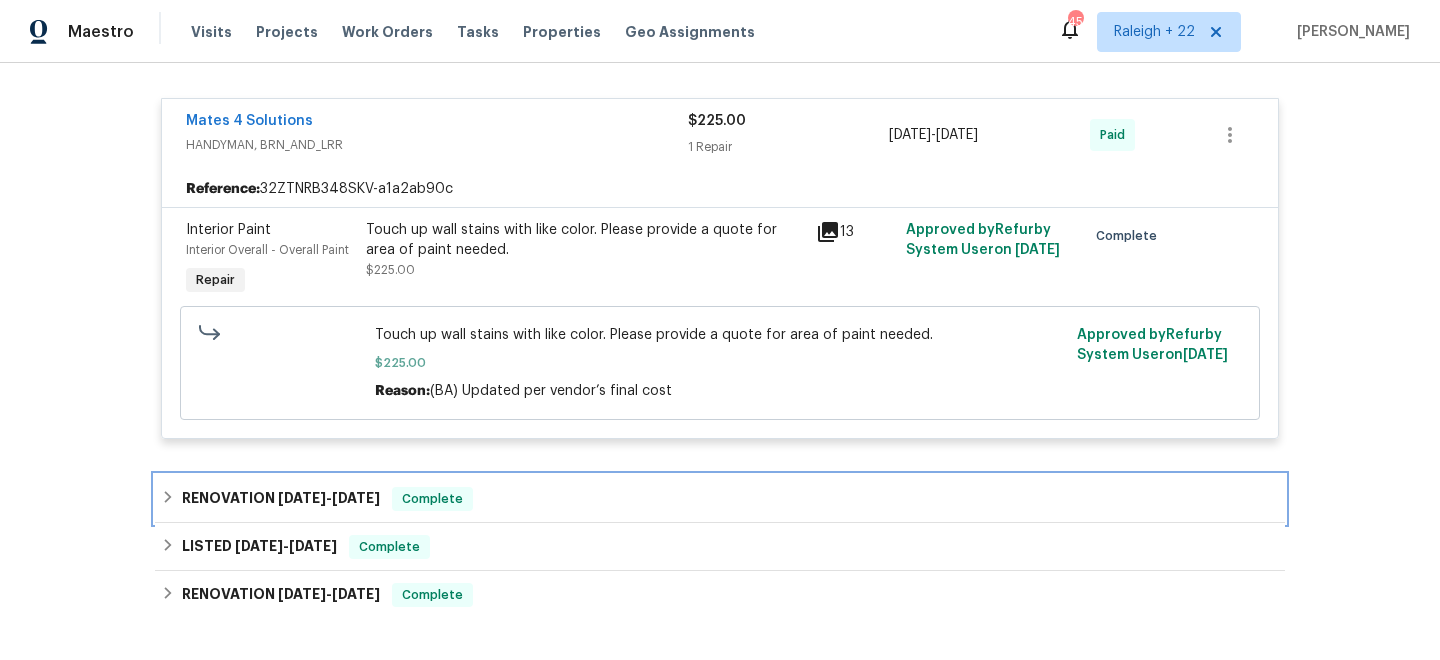click 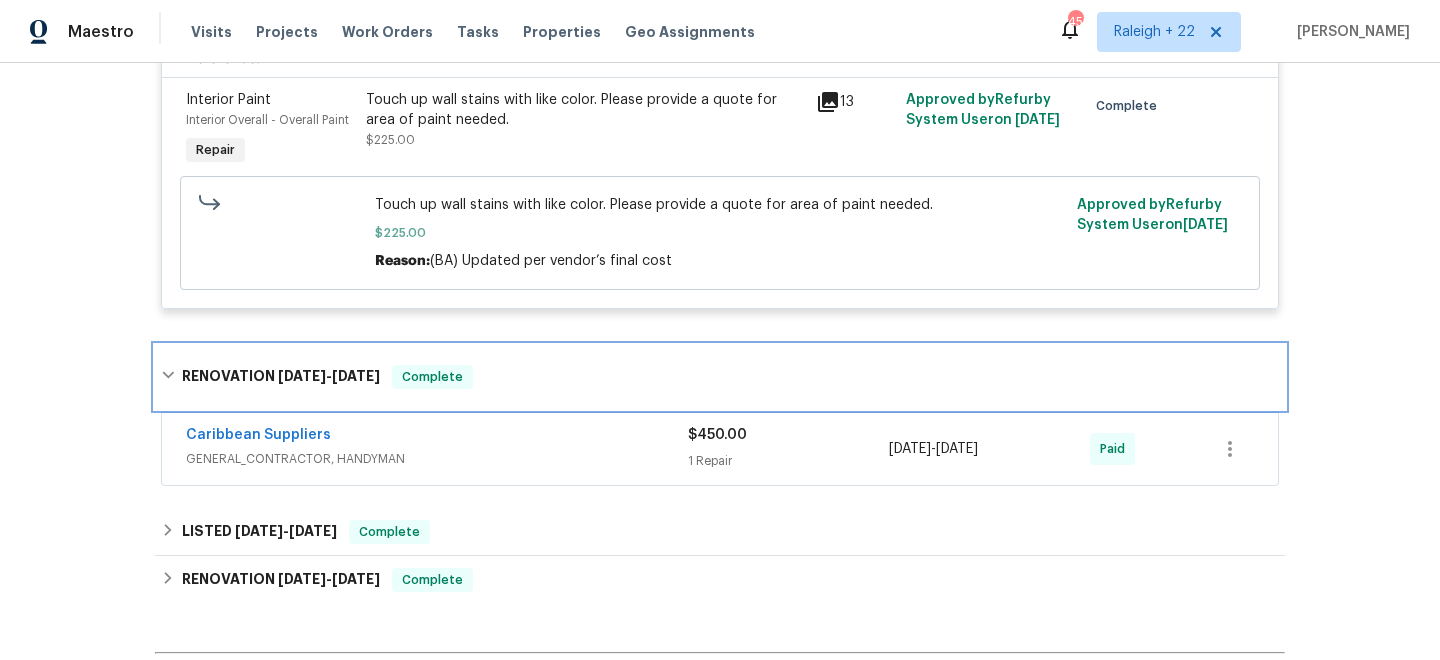 scroll, scrollTop: 1013, scrollLeft: 0, axis: vertical 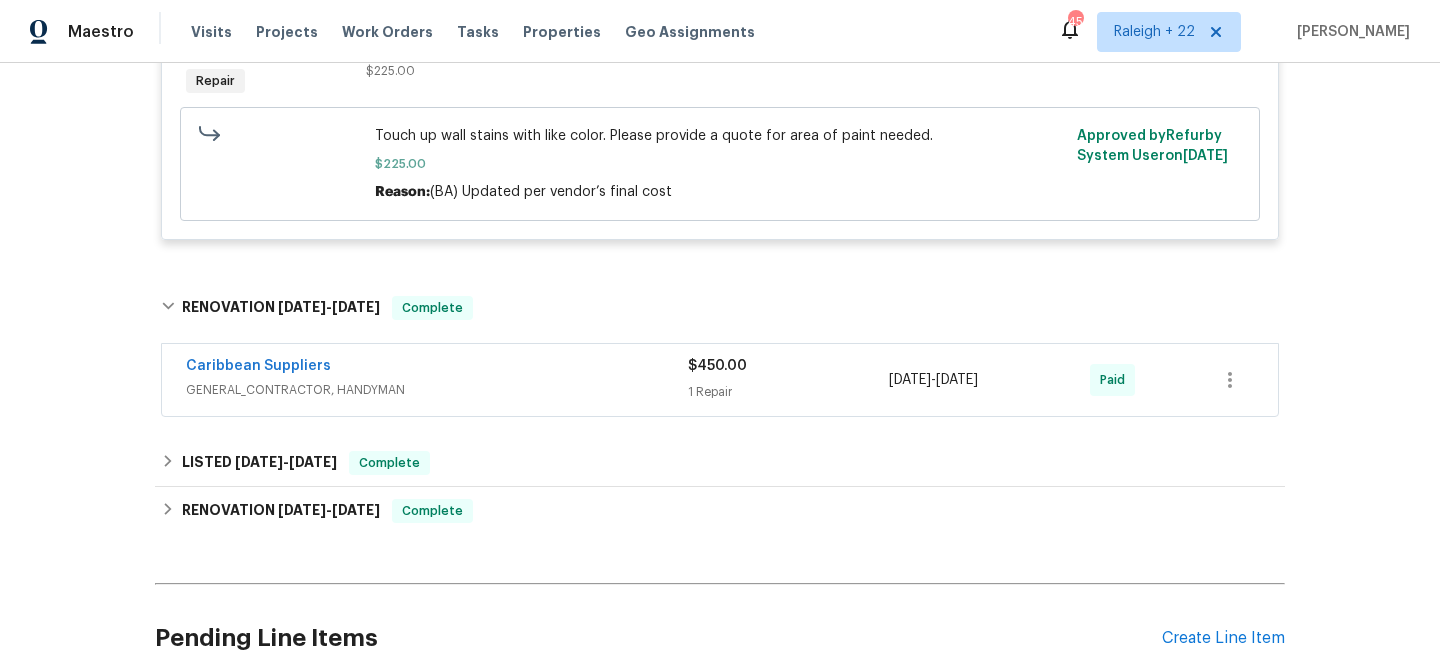 click on "GENERAL_CONTRACTOR, HANDYMAN" at bounding box center [437, 390] 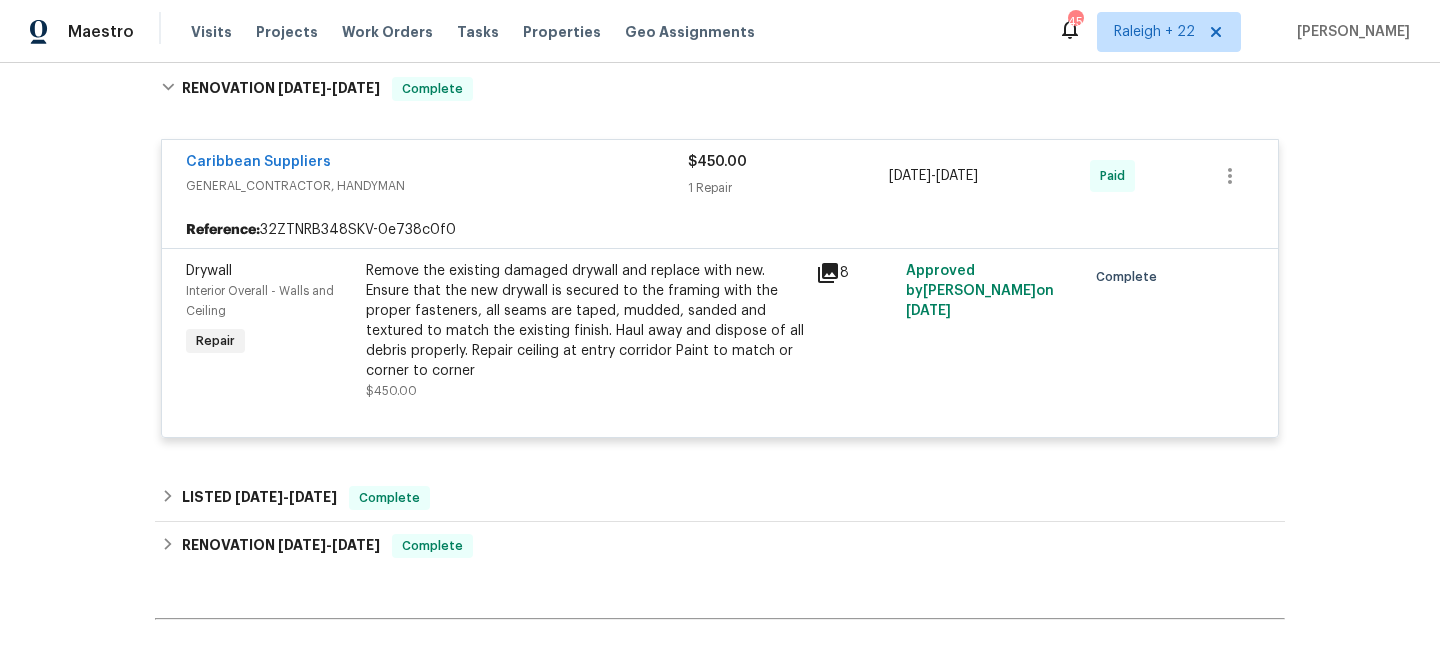 scroll, scrollTop: 1252, scrollLeft: 0, axis: vertical 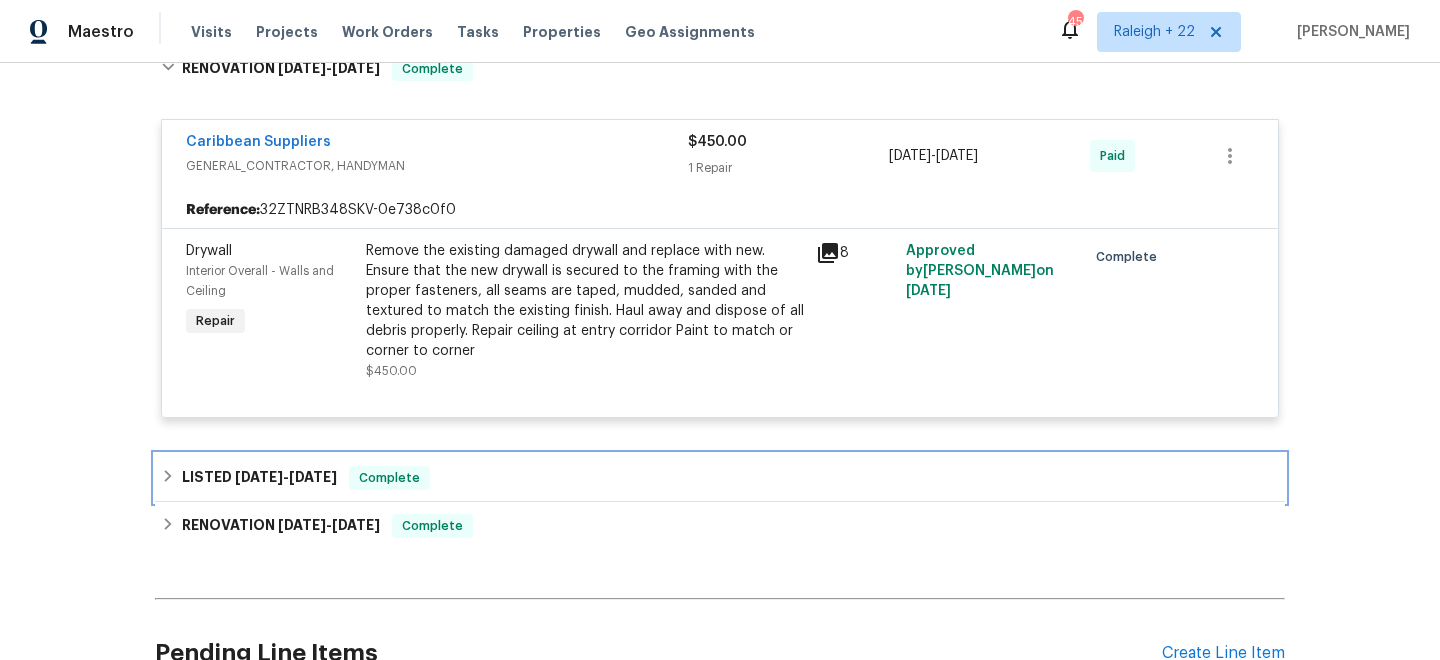 click 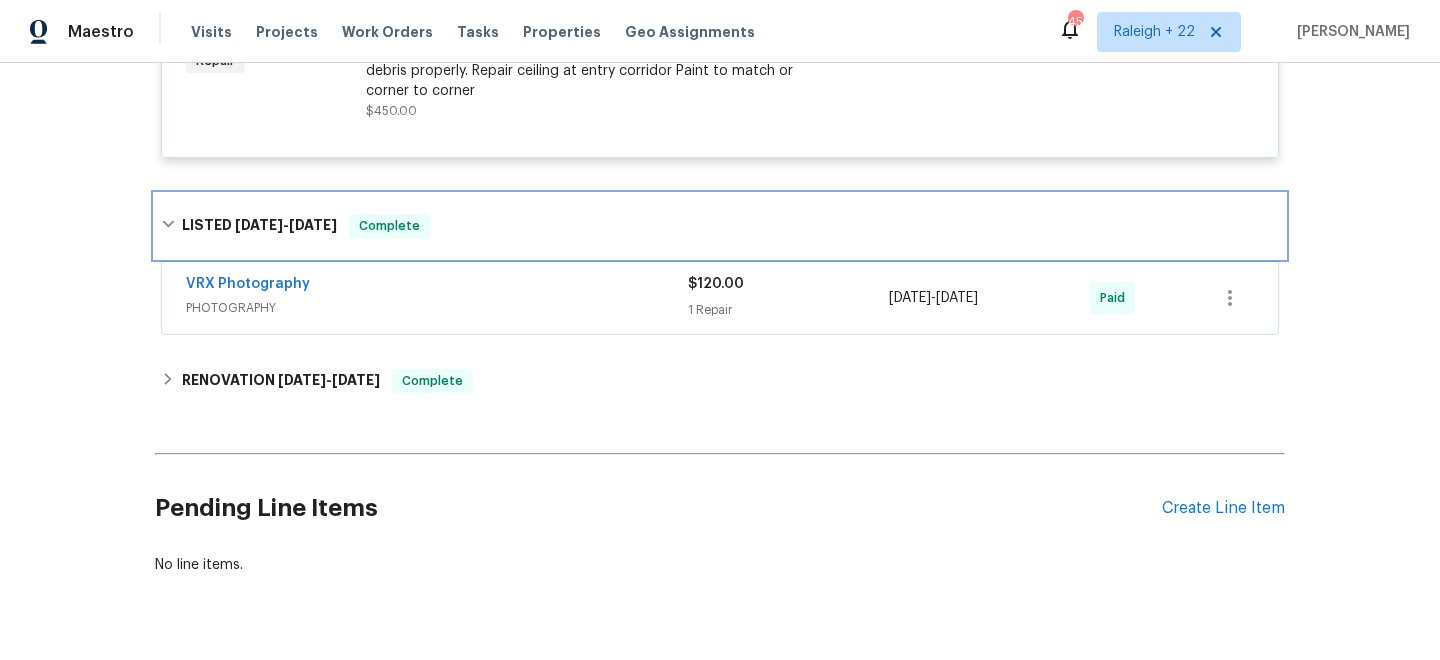 scroll, scrollTop: 1518, scrollLeft: 0, axis: vertical 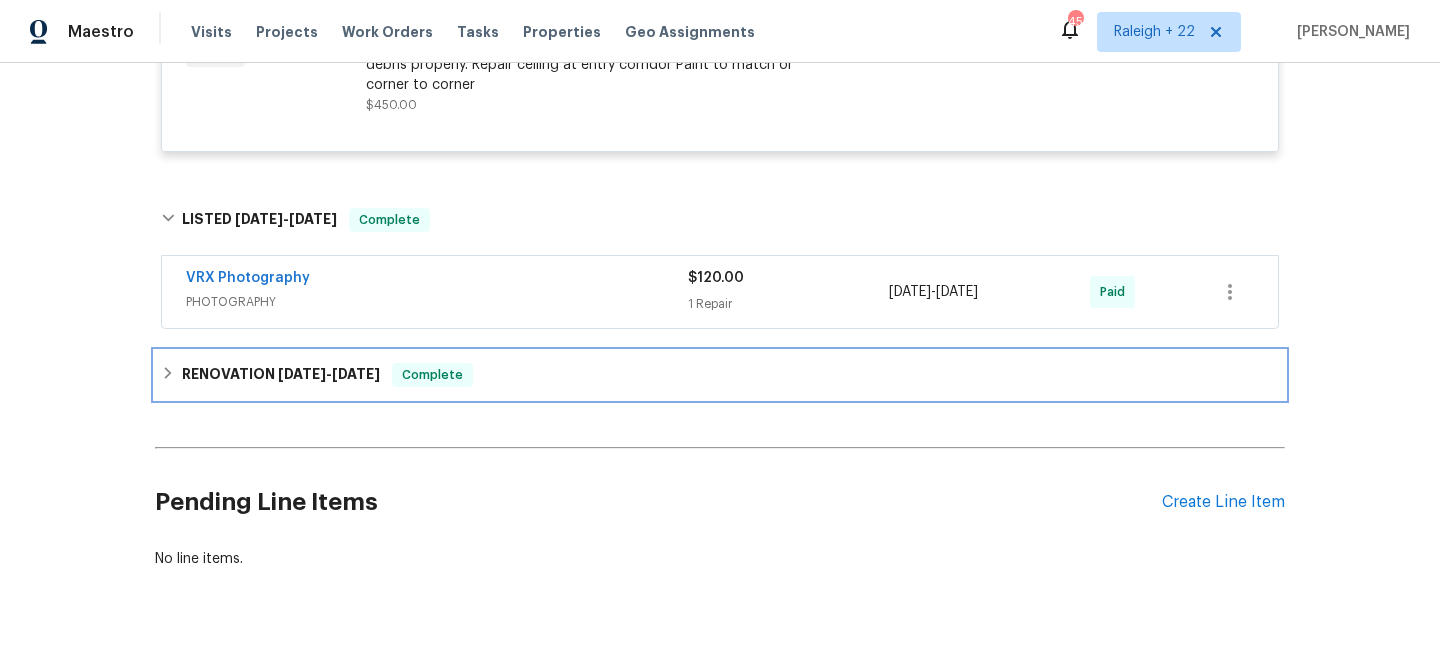 click on "RENOVATION   4/18/25  -  5/2/25 Complete" at bounding box center (720, 375) 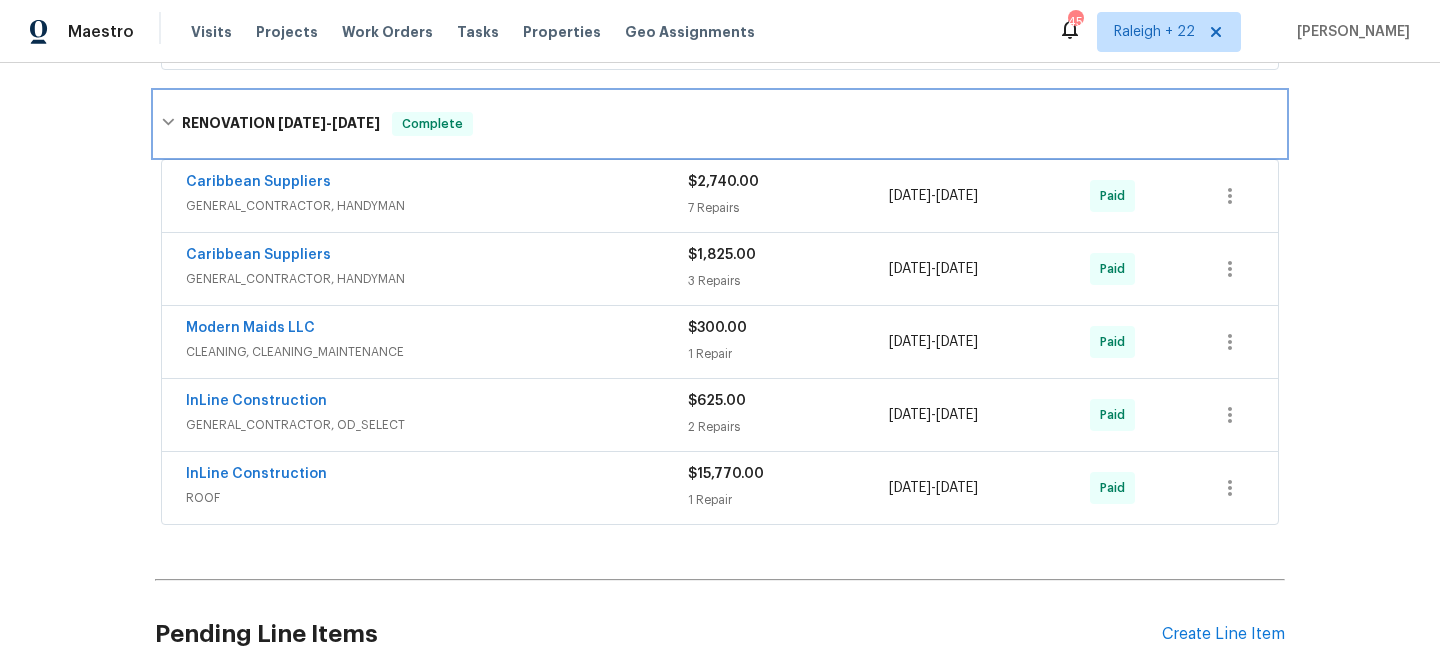 scroll, scrollTop: 1843, scrollLeft: 0, axis: vertical 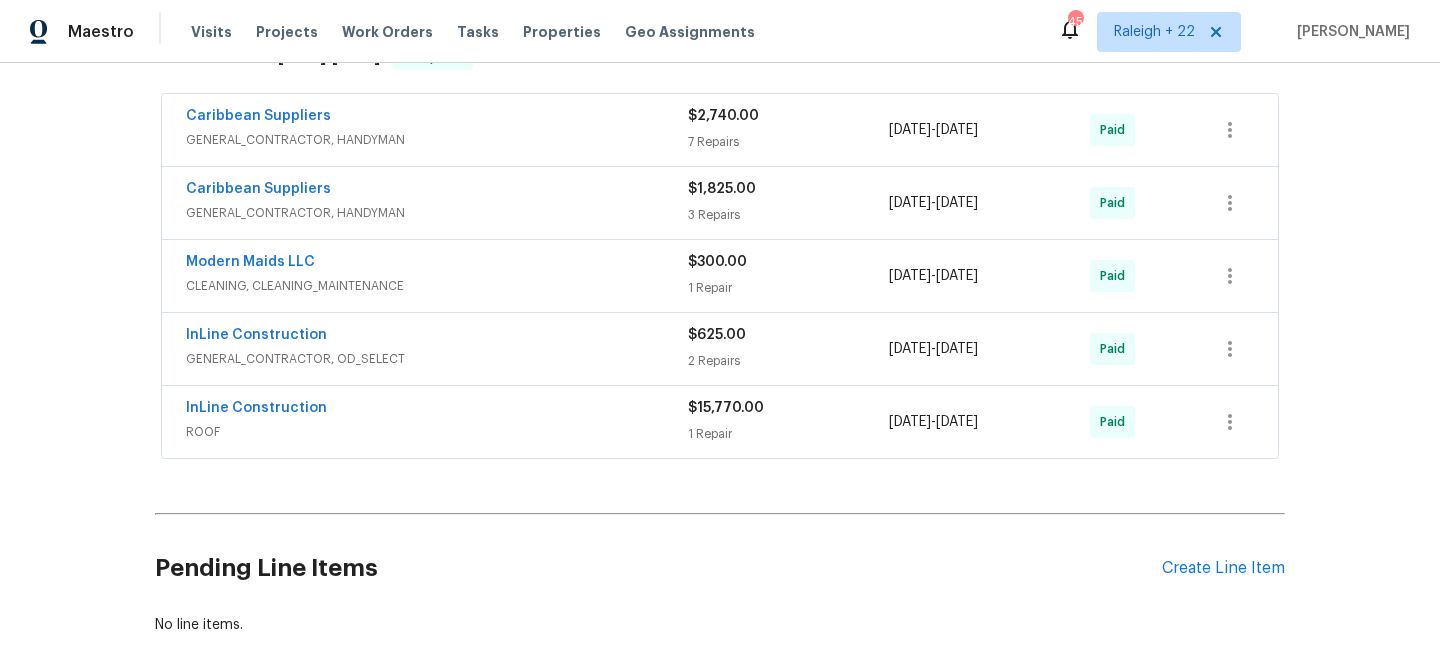 click on "GENERAL_CONTRACTOR, HANDYMAN" at bounding box center (437, 140) 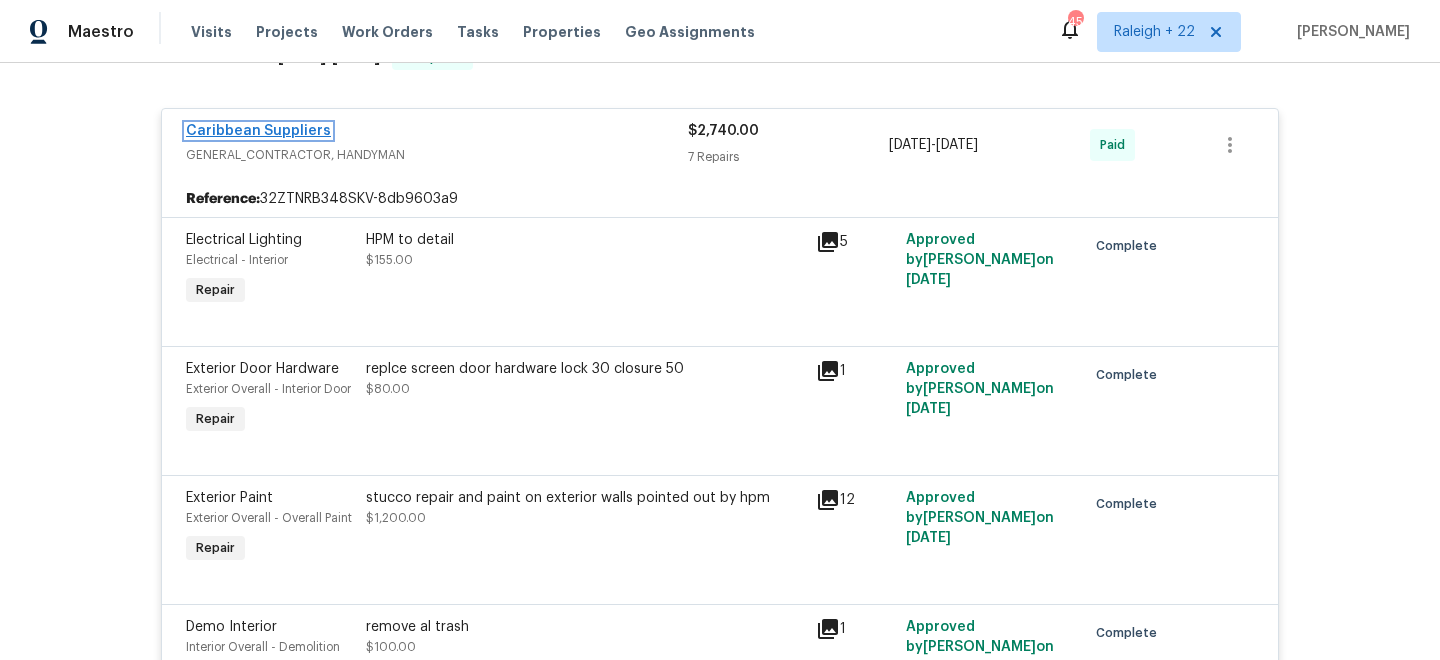 click on "Caribbean Suppliers" at bounding box center (258, 131) 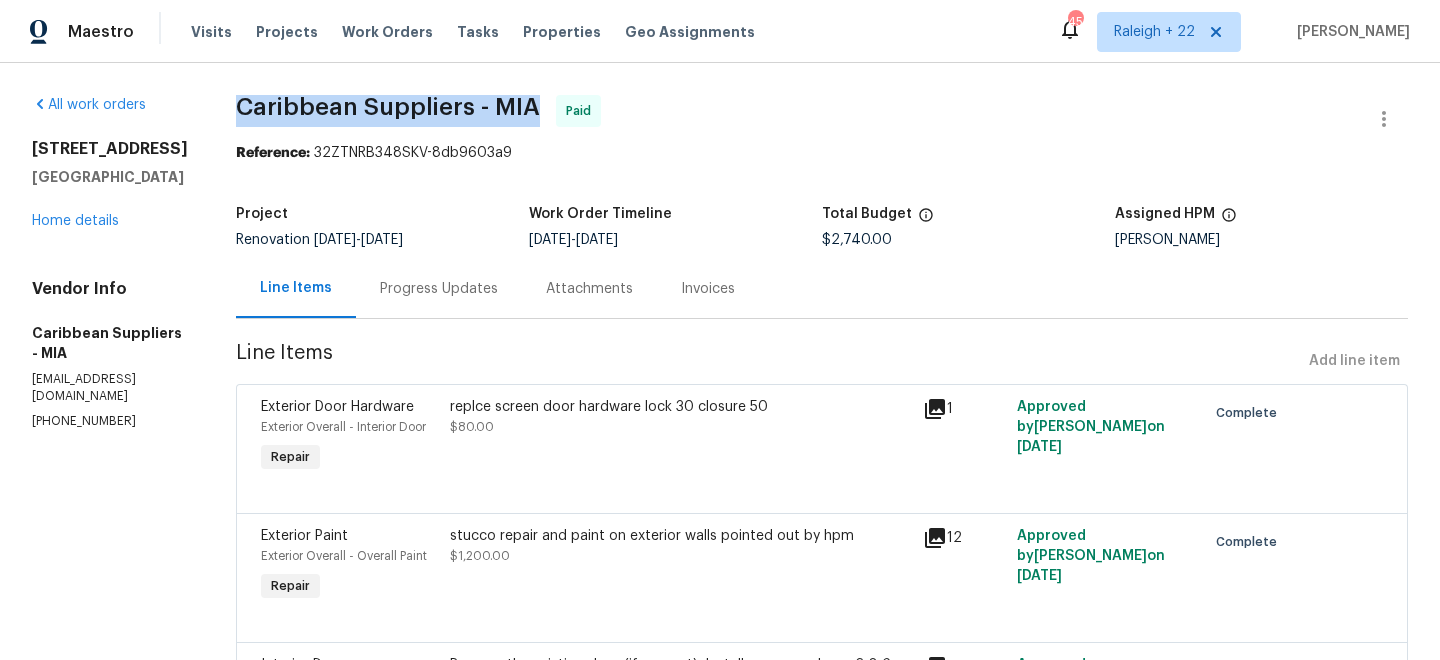 drag, startPoint x: 277, startPoint y: 101, endPoint x: 579, endPoint y: 102, distance: 302.00165 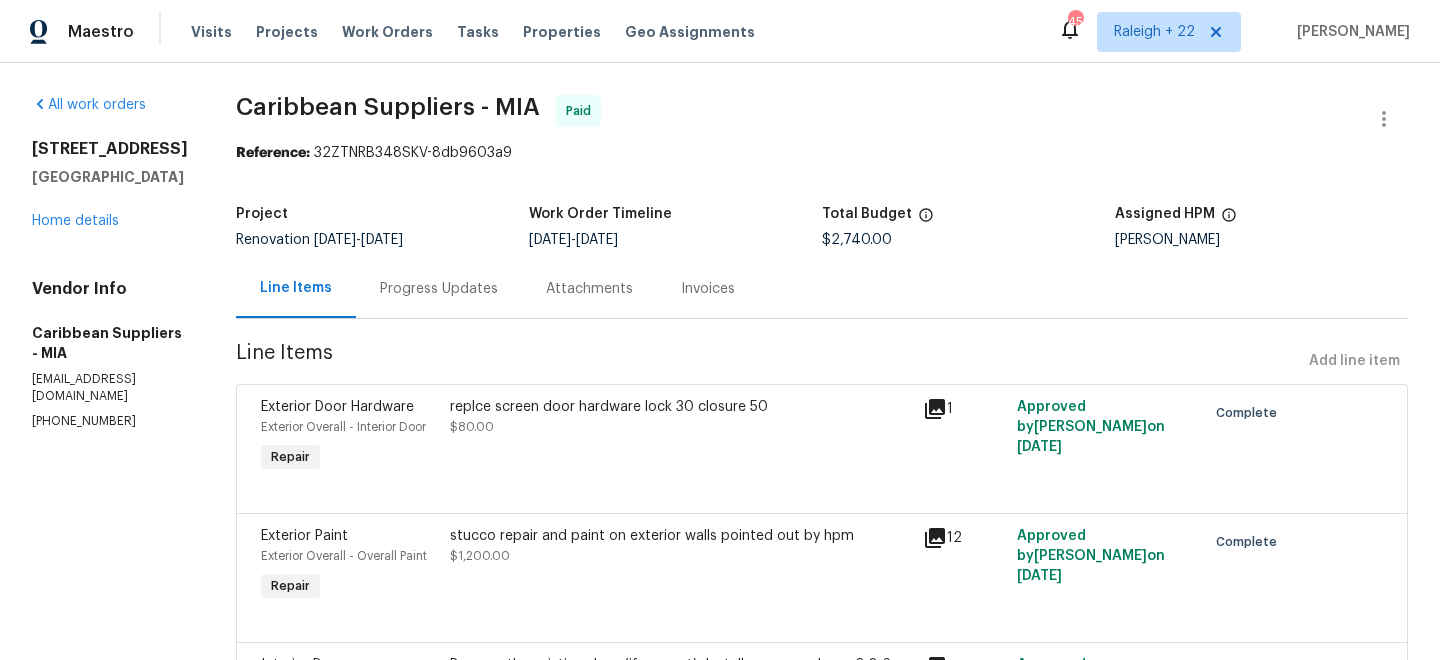 click on "All work orders 10610 SW Westlawn Blvd Port Saint Lucie, FL 34987 Home details Vendor Info Caribbean Suppliers - MIA caribbeansuppliersusa@gmail.com (305) 491-6091" at bounding box center (110, 723) 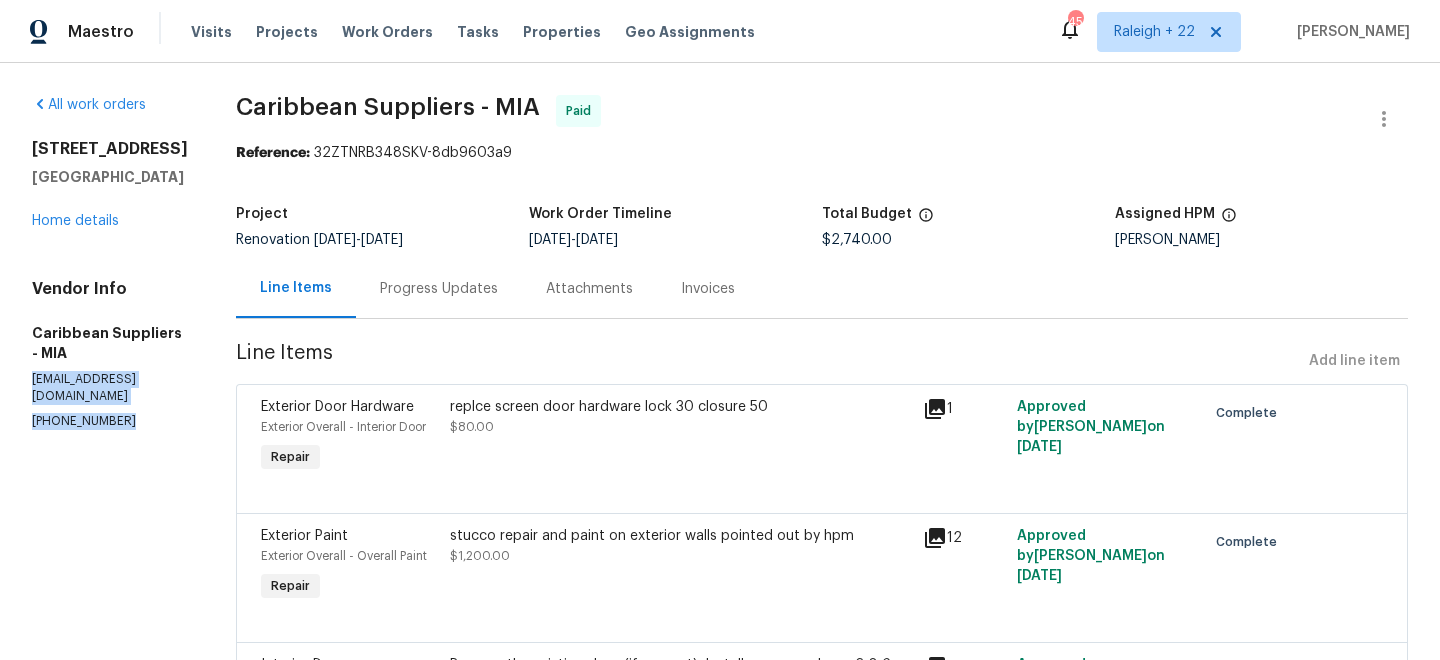 drag, startPoint x: 29, startPoint y: 355, endPoint x: 238, endPoint y: 377, distance: 210.15471 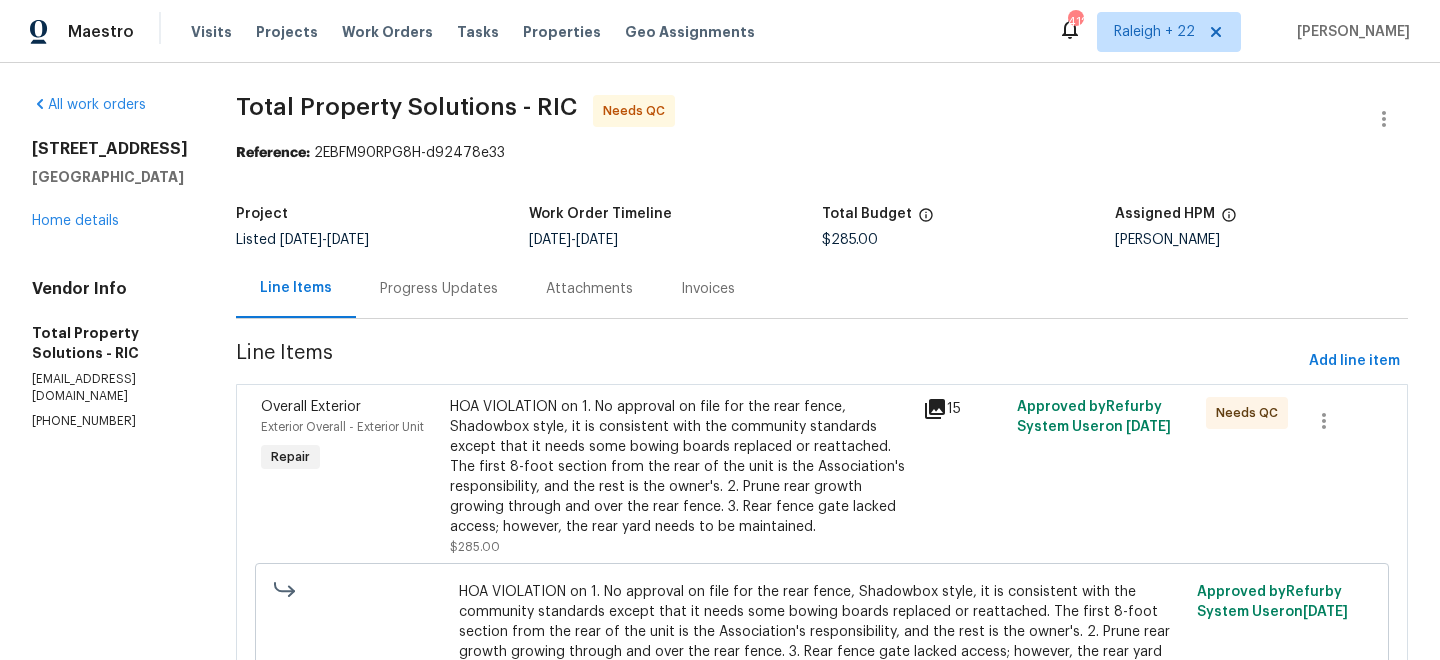 scroll, scrollTop: 0, scrollLeft: 0, axis: both 